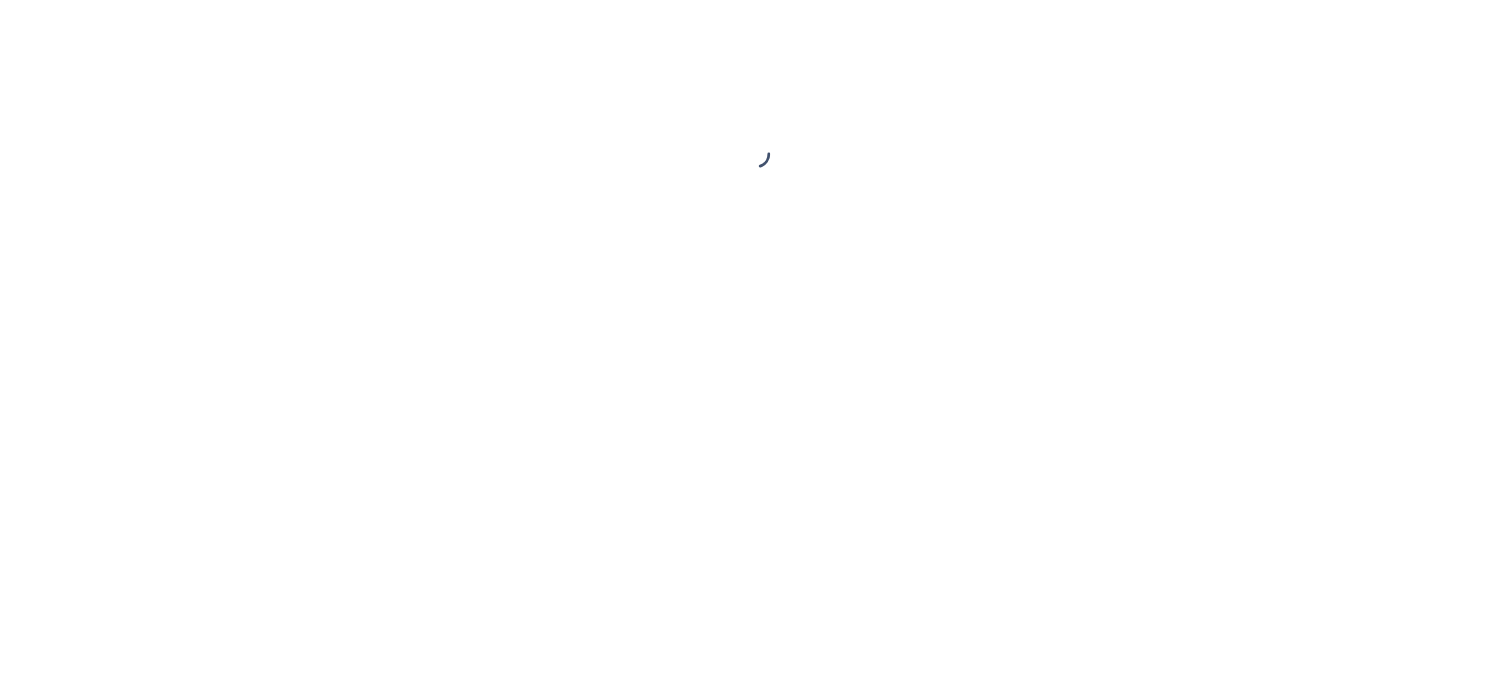 scroll, scrollTop: 0, scrollLeft: 0, axis: both 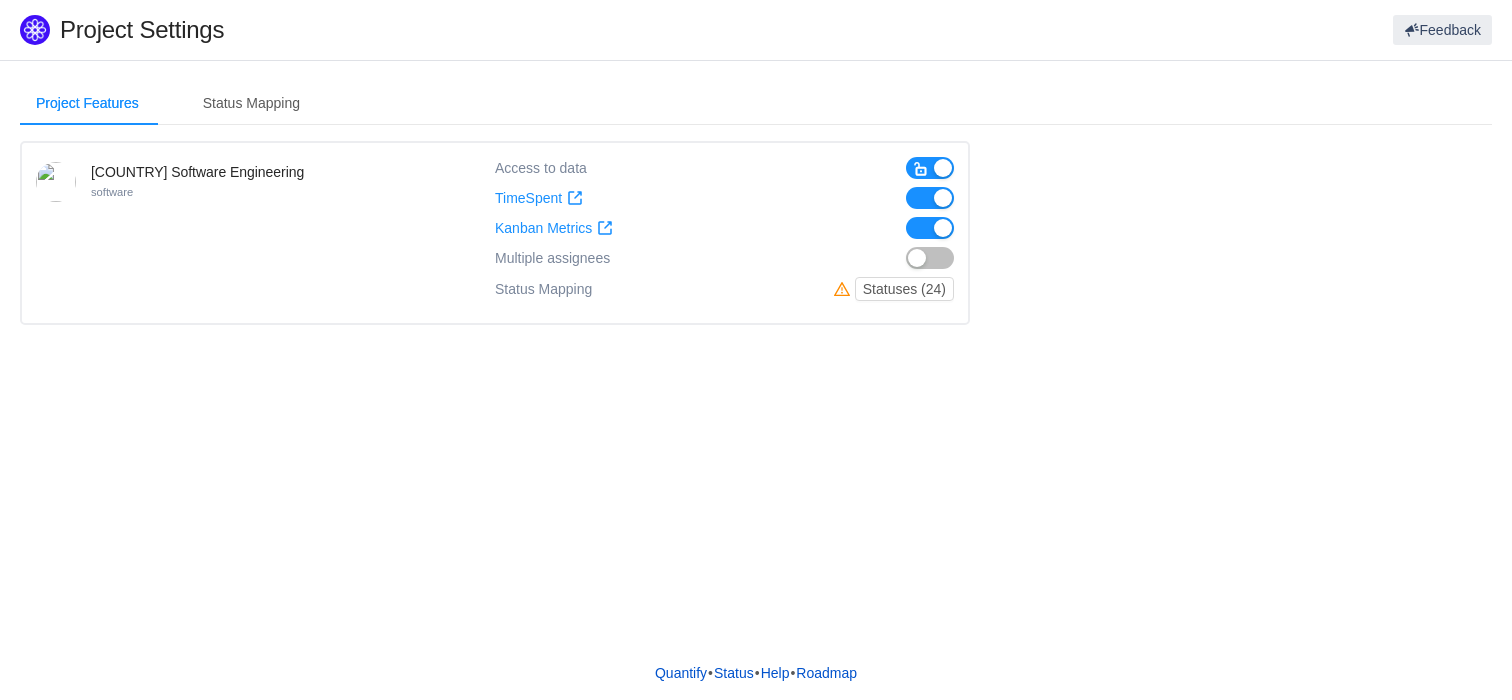 click on "Project Features Status Mapping [COUNTRY] Software Engineering software Access to data TimeSpent TimeSpent Kanban Metrics Kanban Metrics Multiple assignees Statuses (24) Load more (-9)" at bounding box center (756, 211) 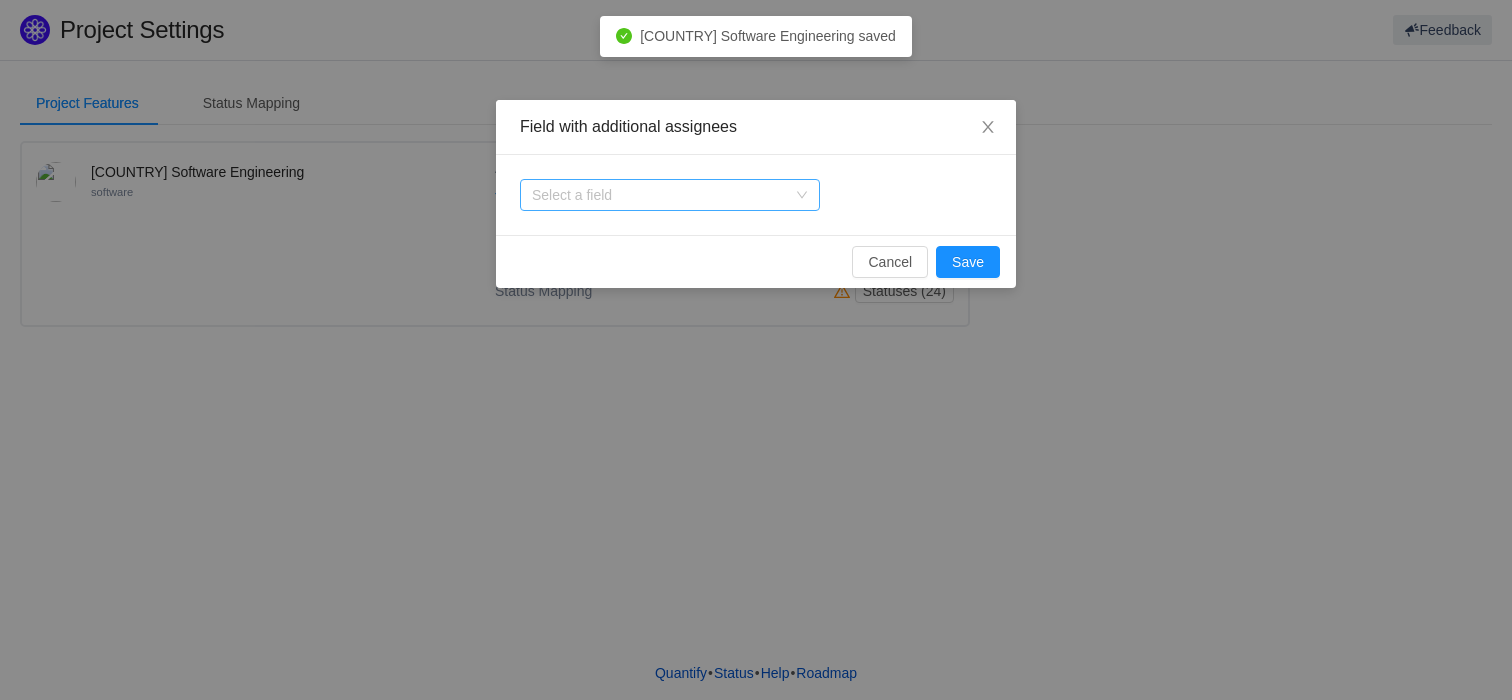 click on "Select a field" at bounding box center (659, 195) 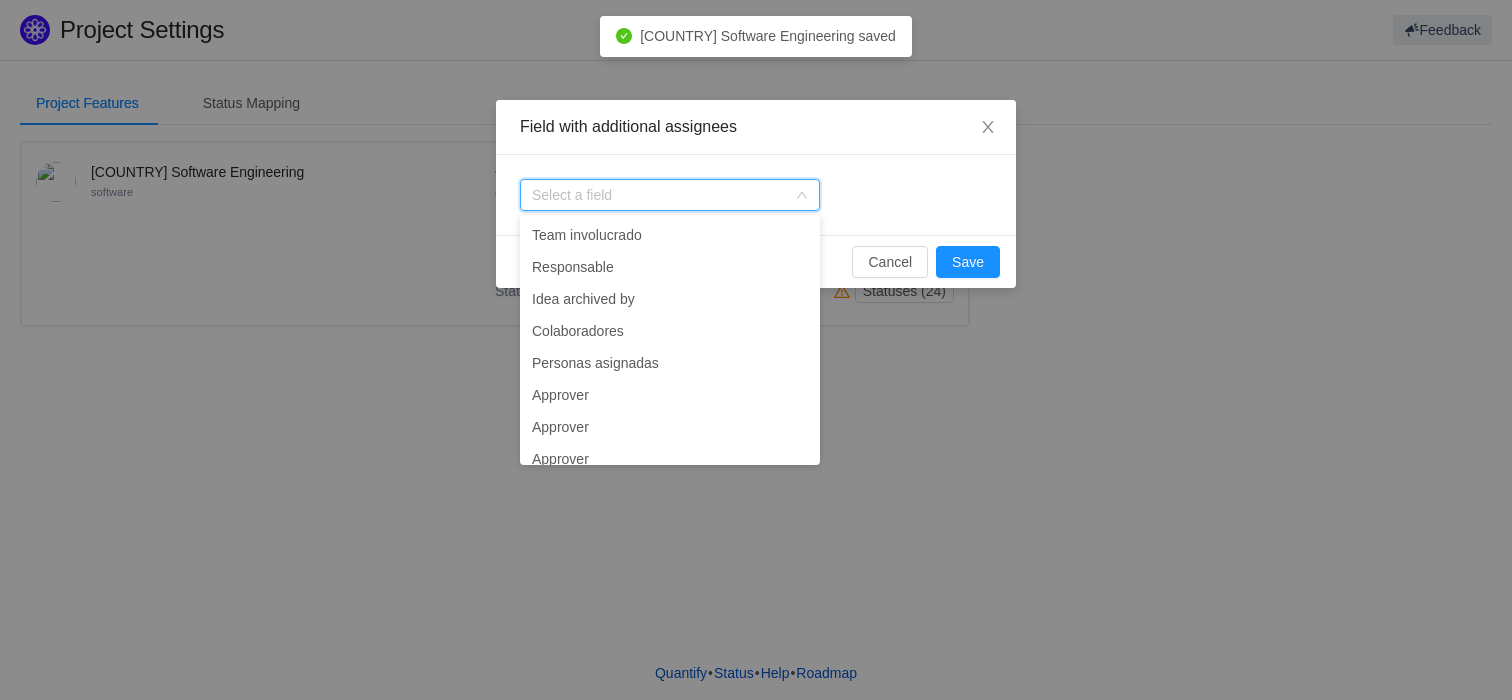 click on "Select a field" at bounding box center [756, 195] 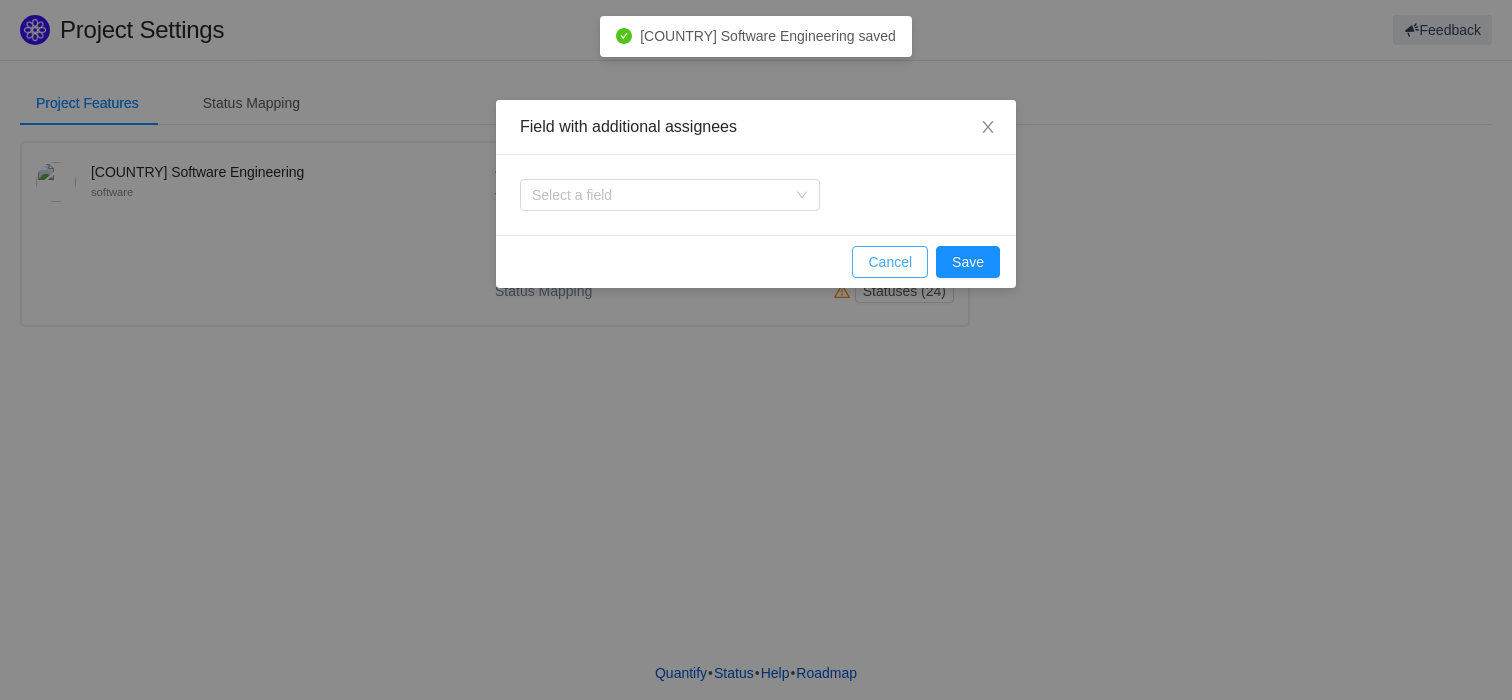 click on "Cancel" at bounding box center [890, 262] 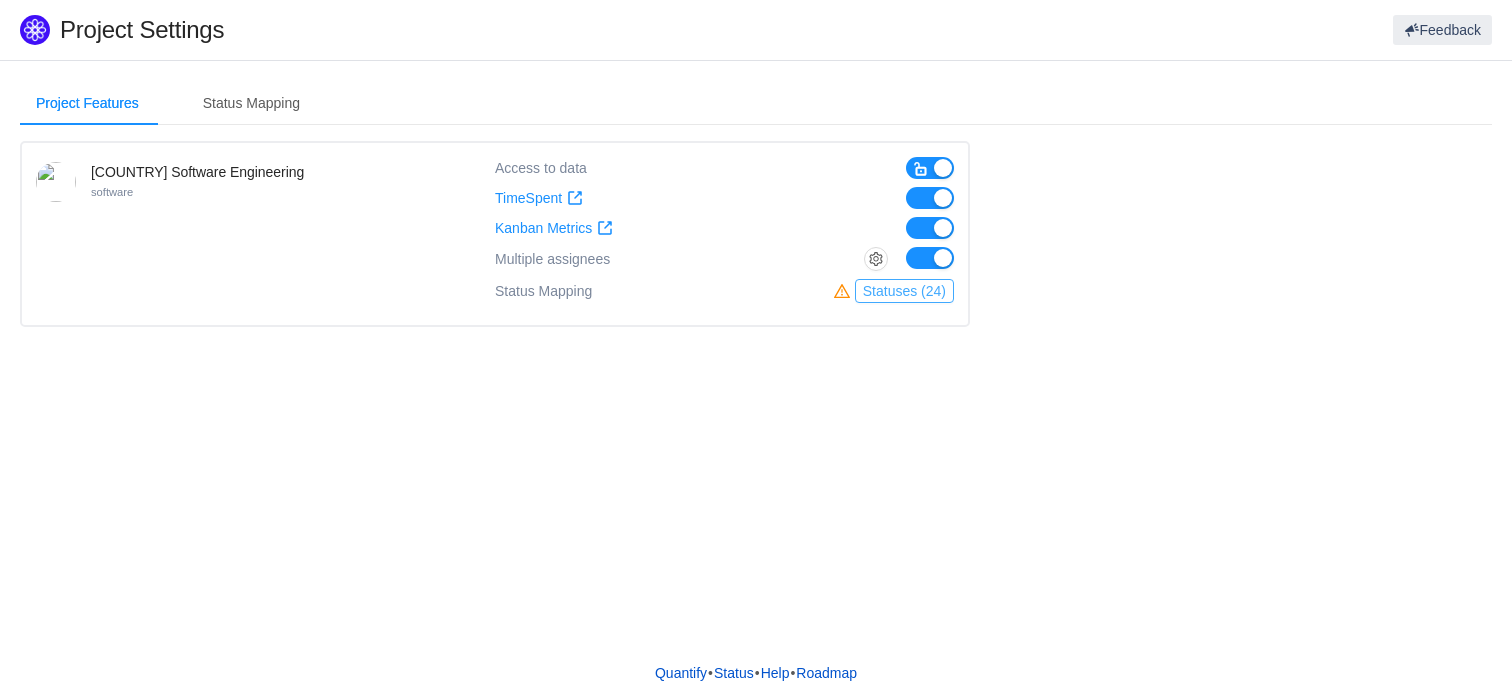click on "Statuses (24)" at bounding box center [904, 291] 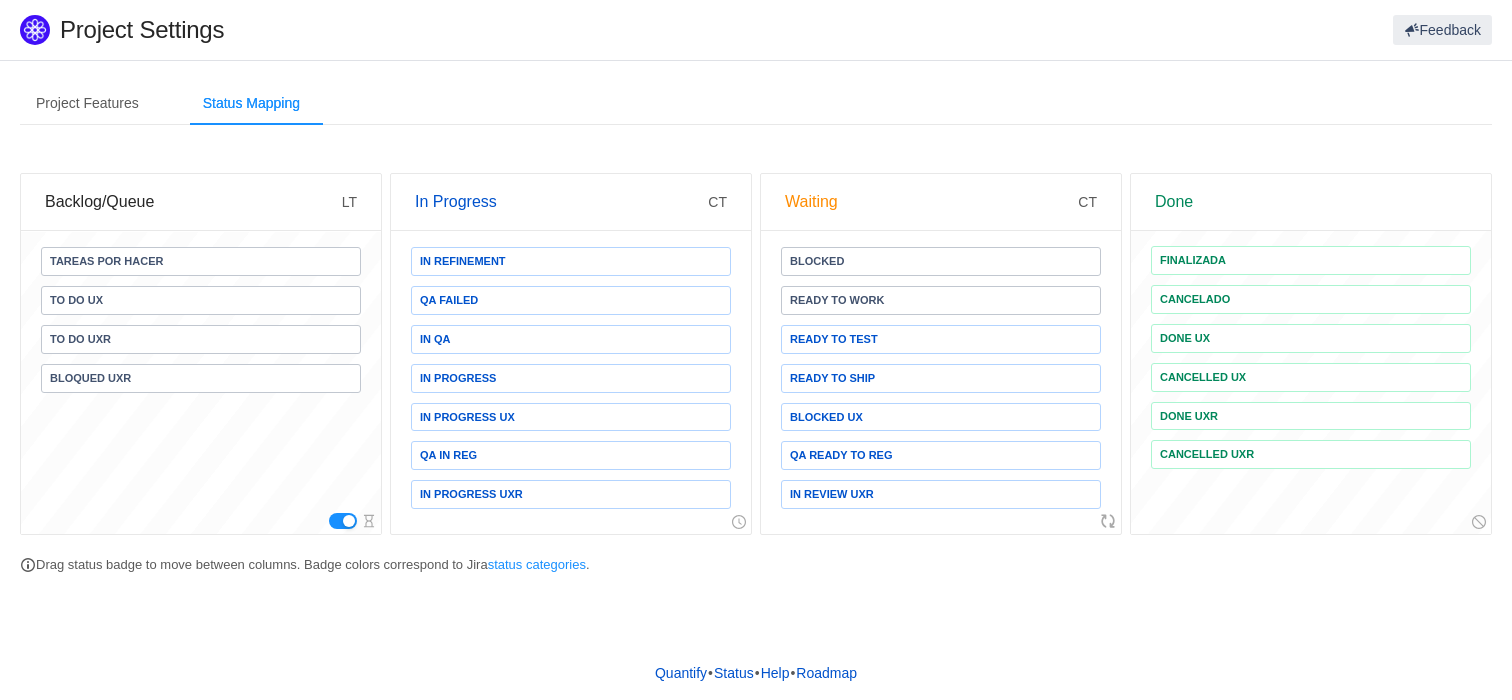 type 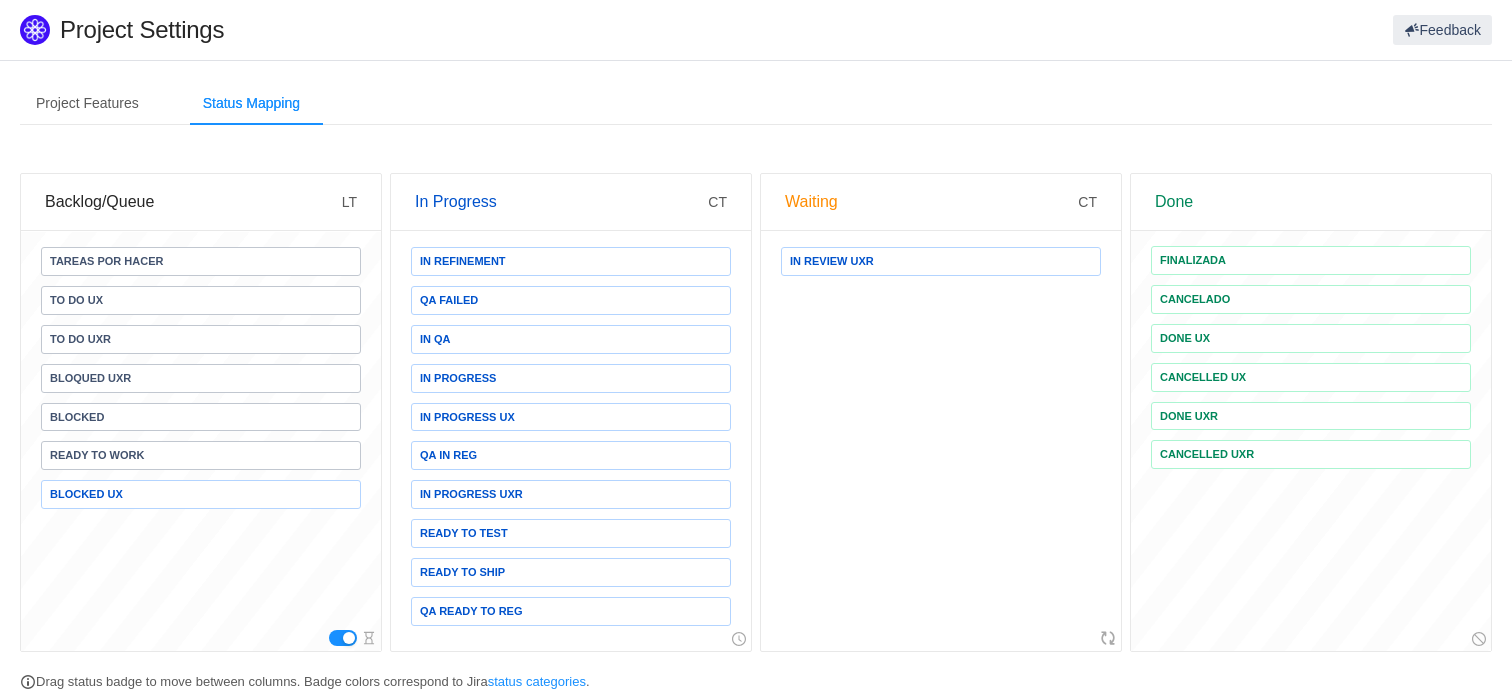 type 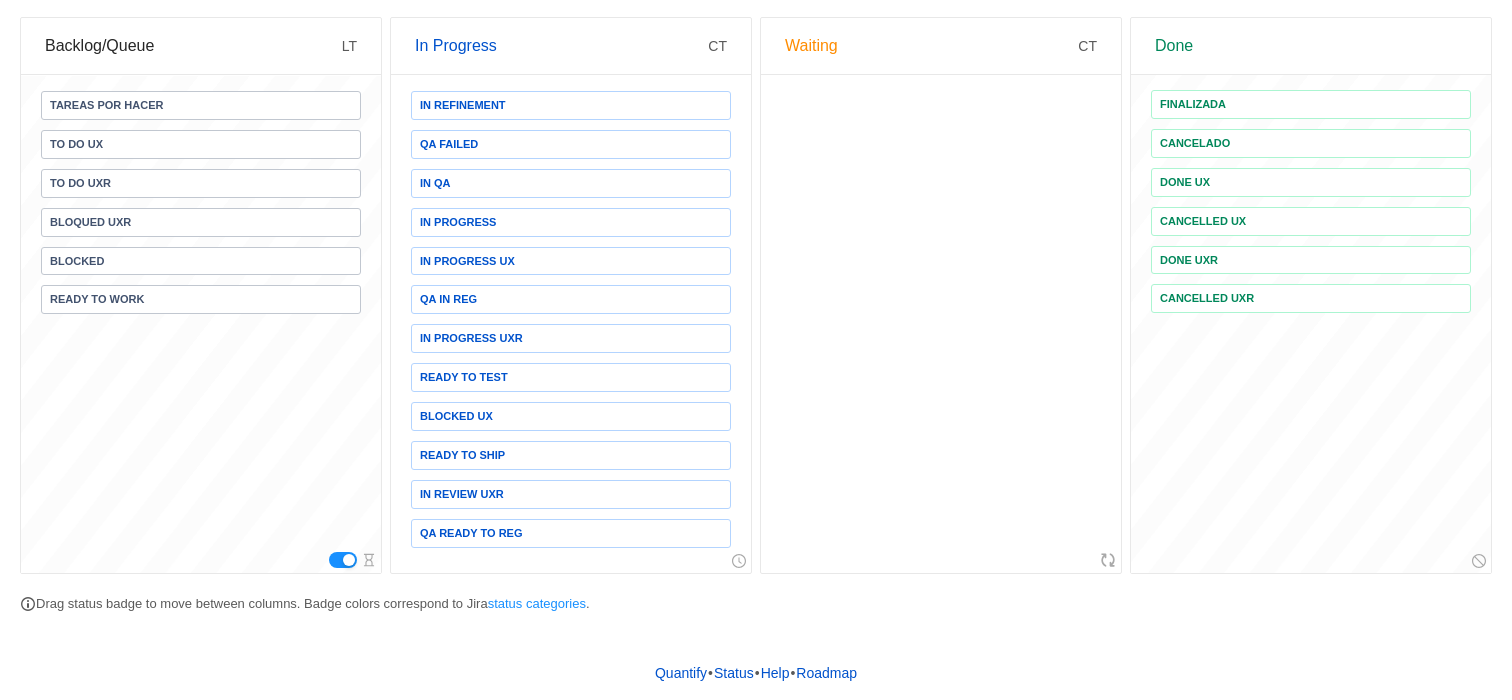 scroll, scrollTop: 0, scrollLeft: 0, axis: both 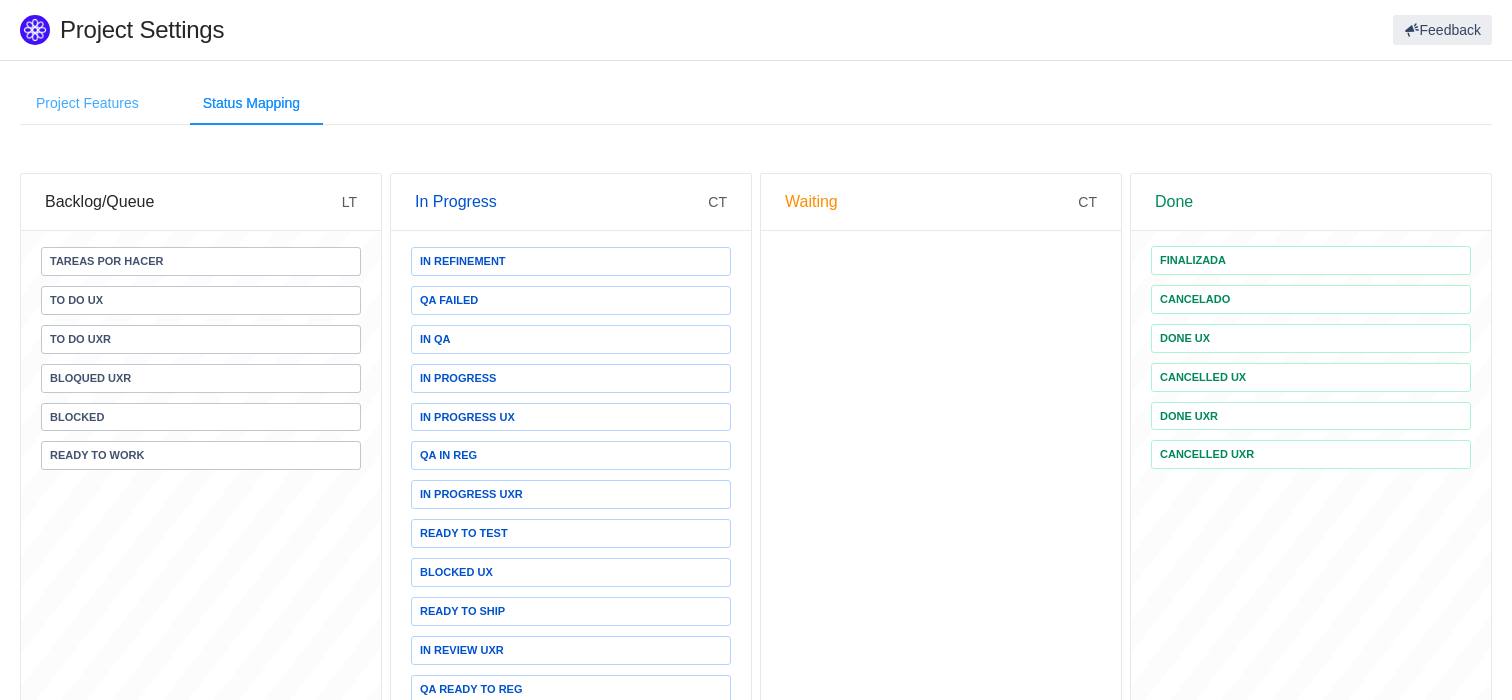 click on "Project Features" at bounding box center (87, 103) 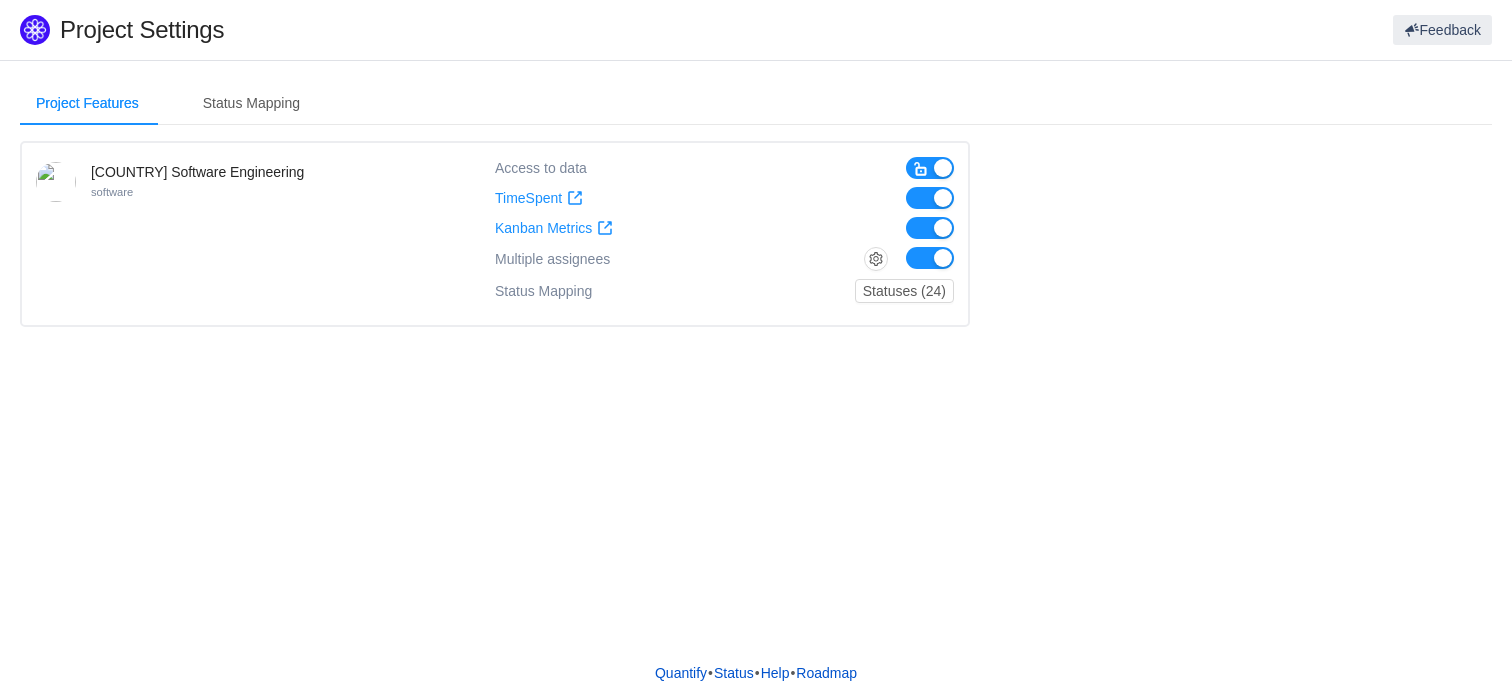 click at bounding box center (930, 258) 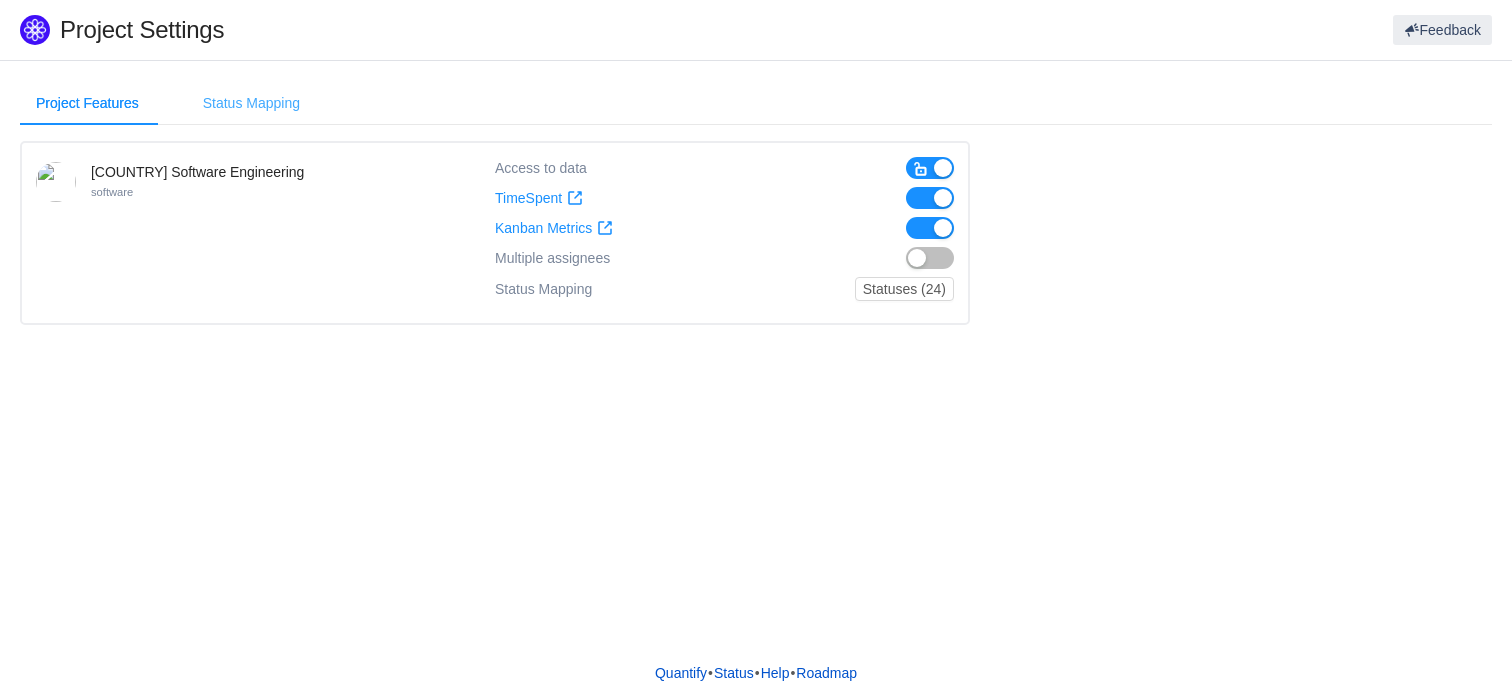 click on "Status Mapping" at bounding box center [251, 103] 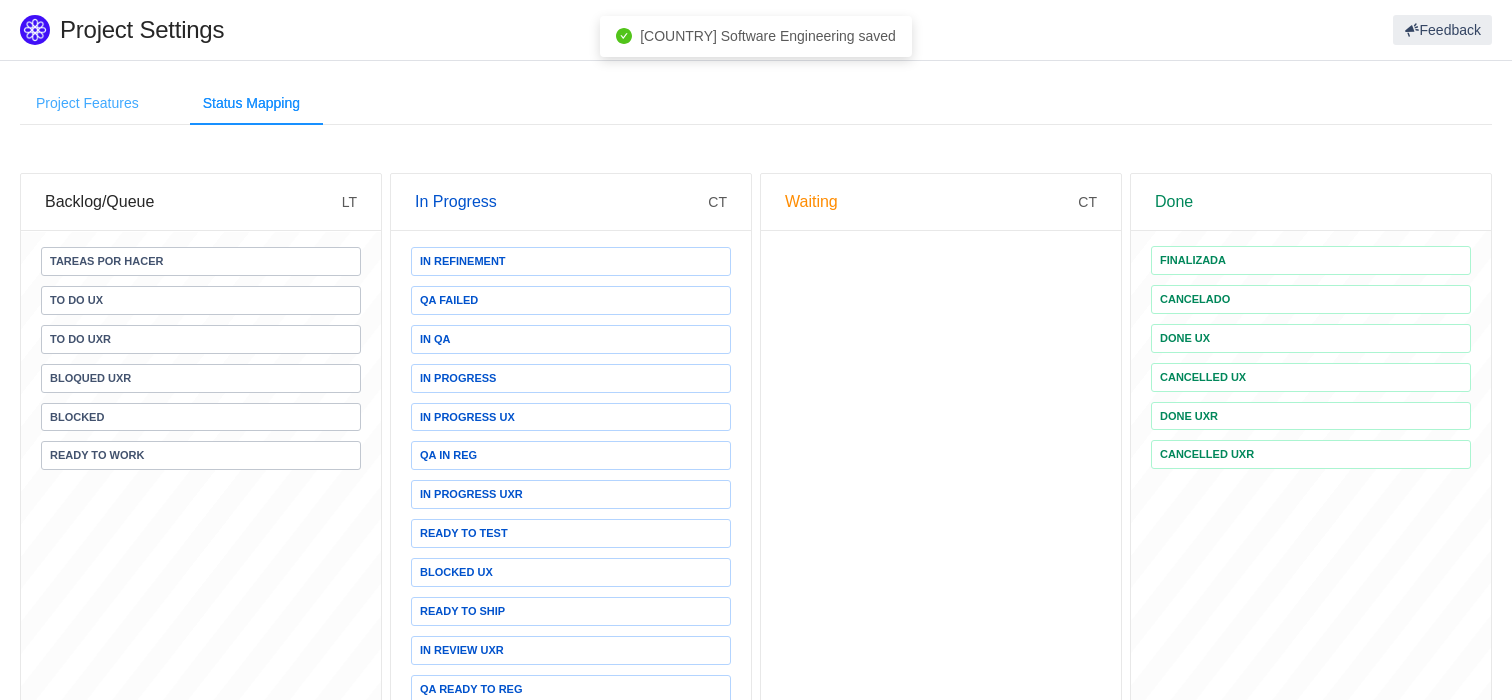 click on "Project Features" at bounding box center (87, 103) 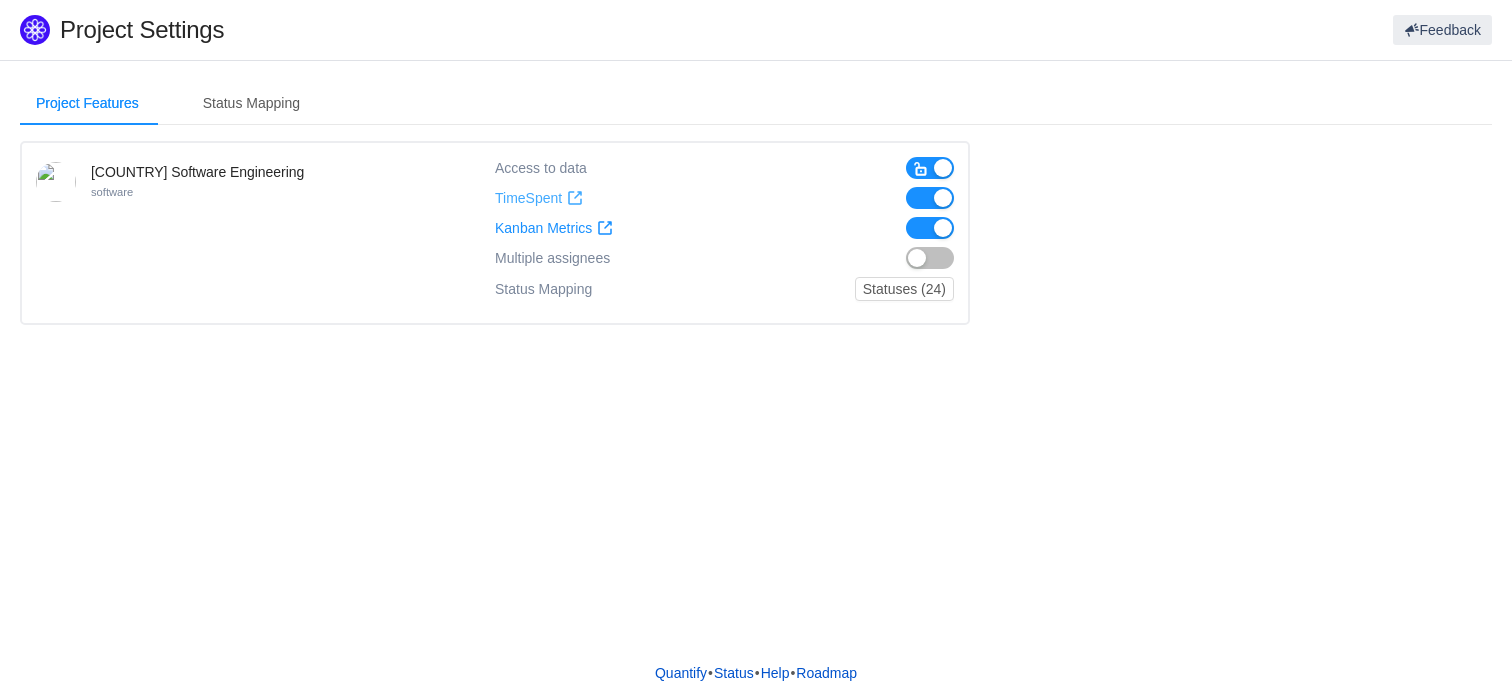 click on "TimeSpent" at bounding box center [528, 198] 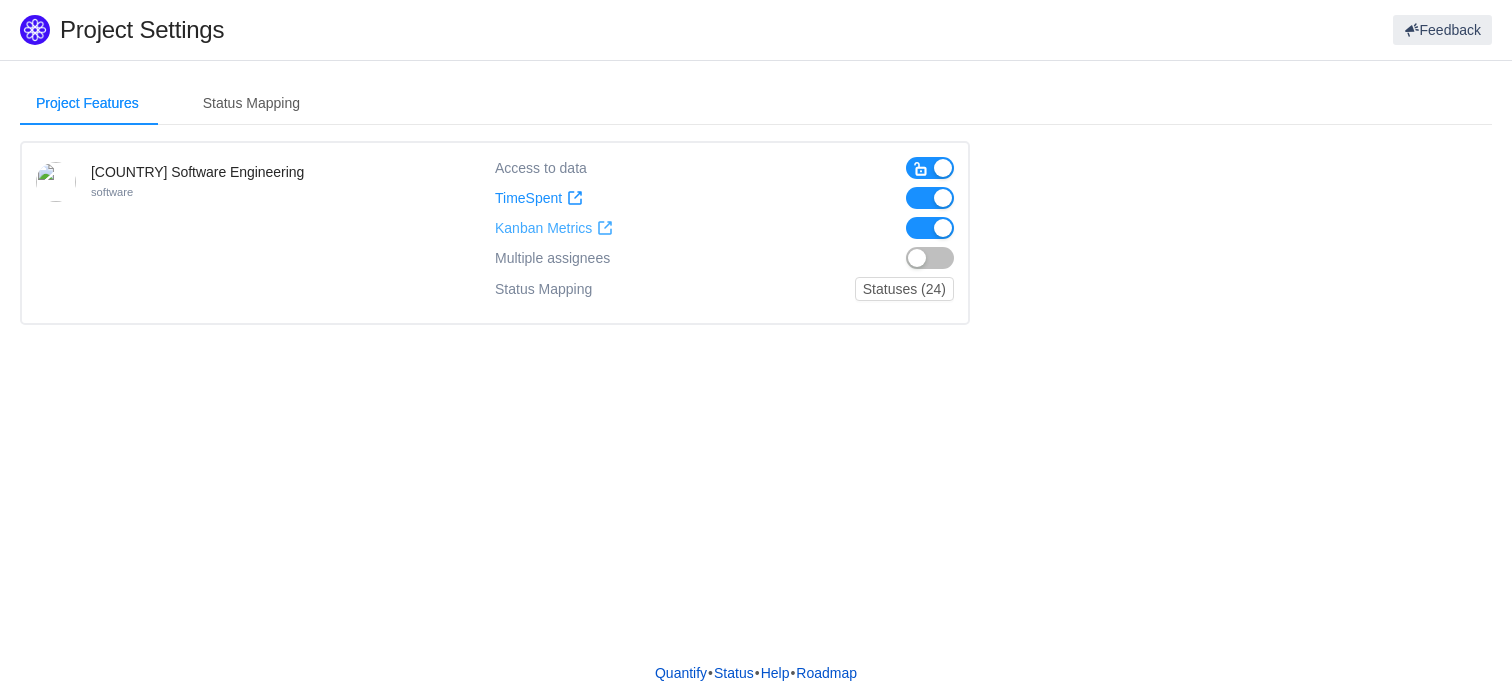click on "Kanban Metrics" at bounding box center (543, 228) 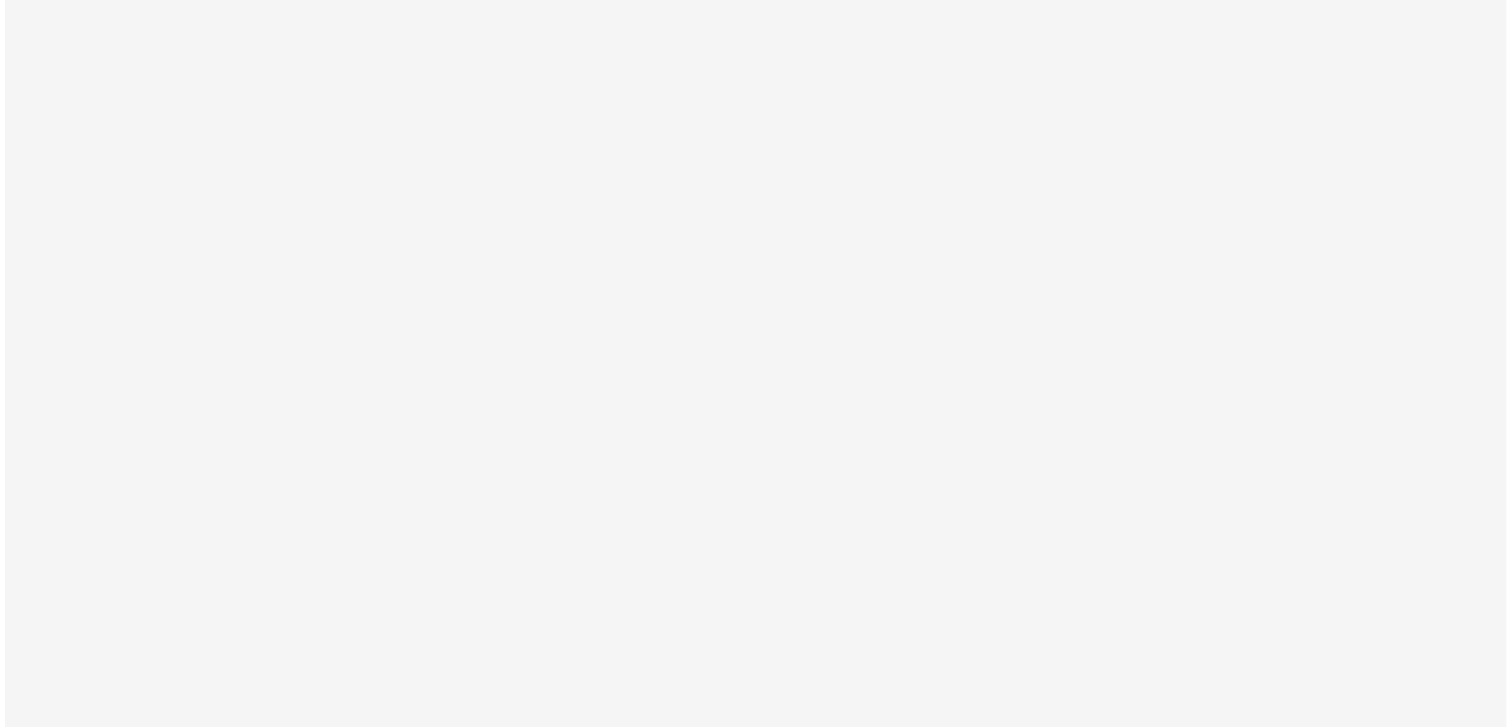 scroll, scrollTop: 0, scrollLeft: 0, axis: both 